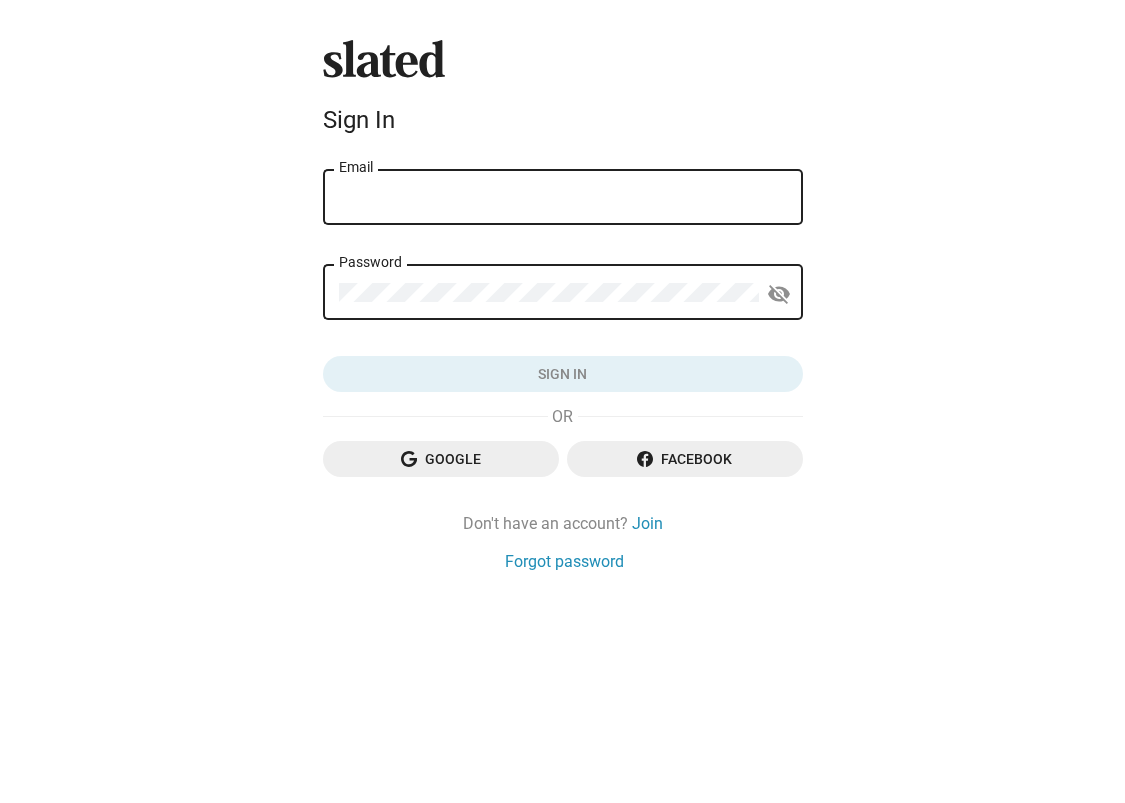 scroll, scrollTop: 0, scrollLeft: 0, axis: both 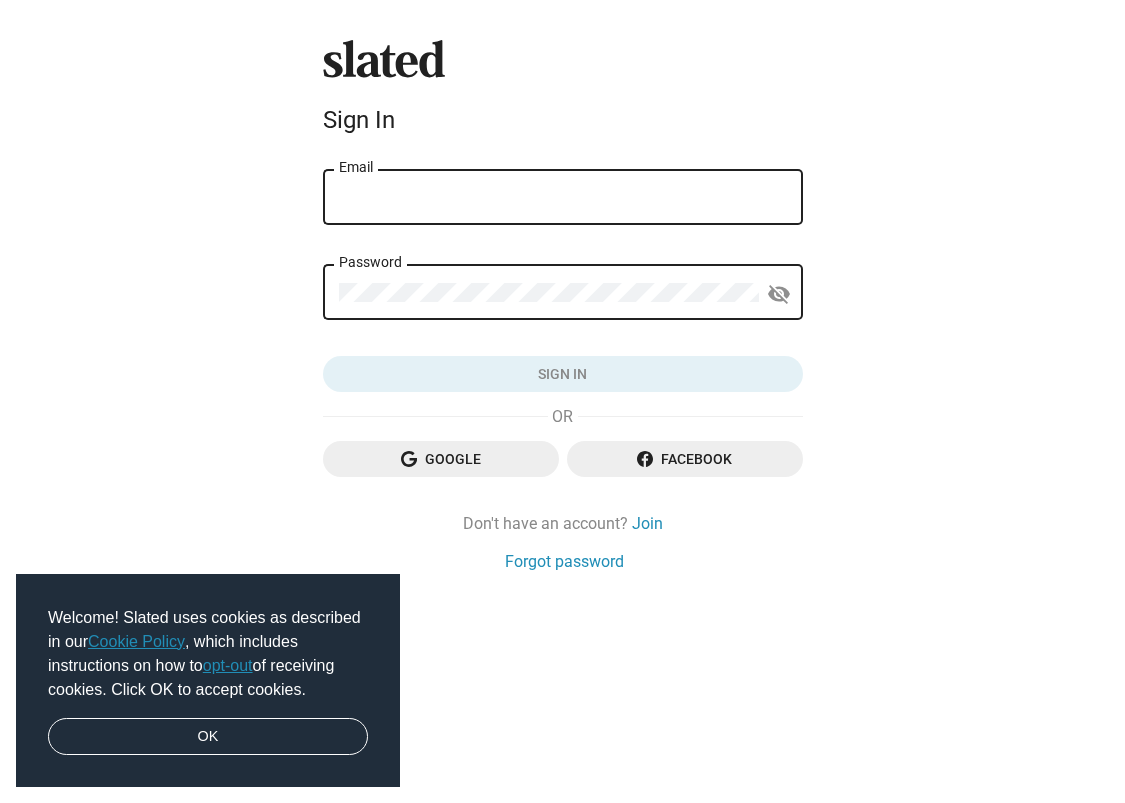 type on "[EMAIL_ADDRESS][DOMAIN_NAME]" 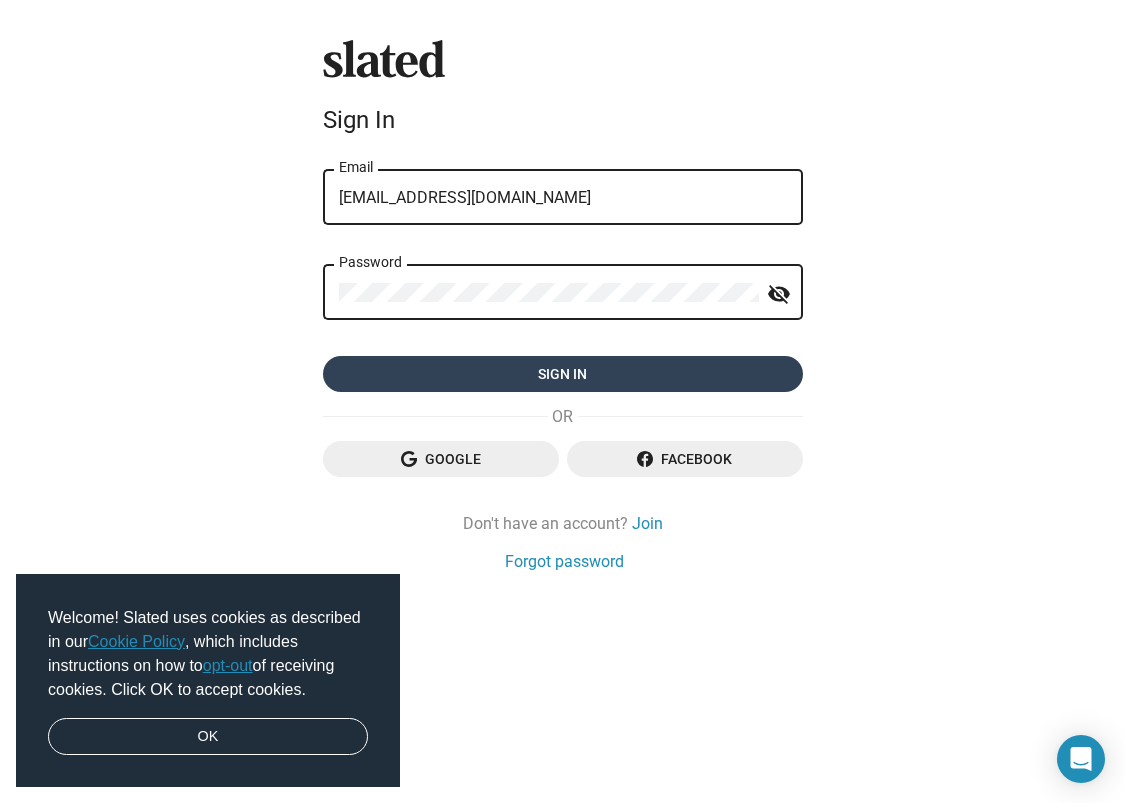 click on "Sign in" 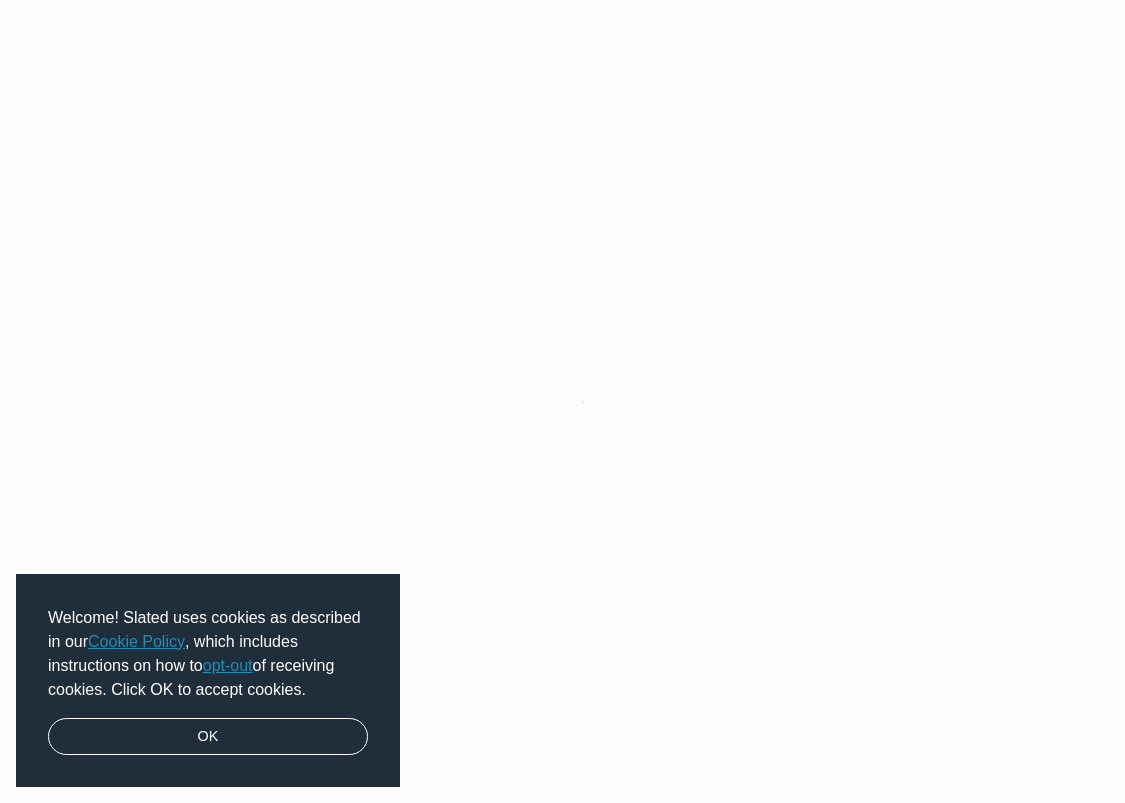 scroll, scrollTop: 0, scrollLeft: 0, axis: both 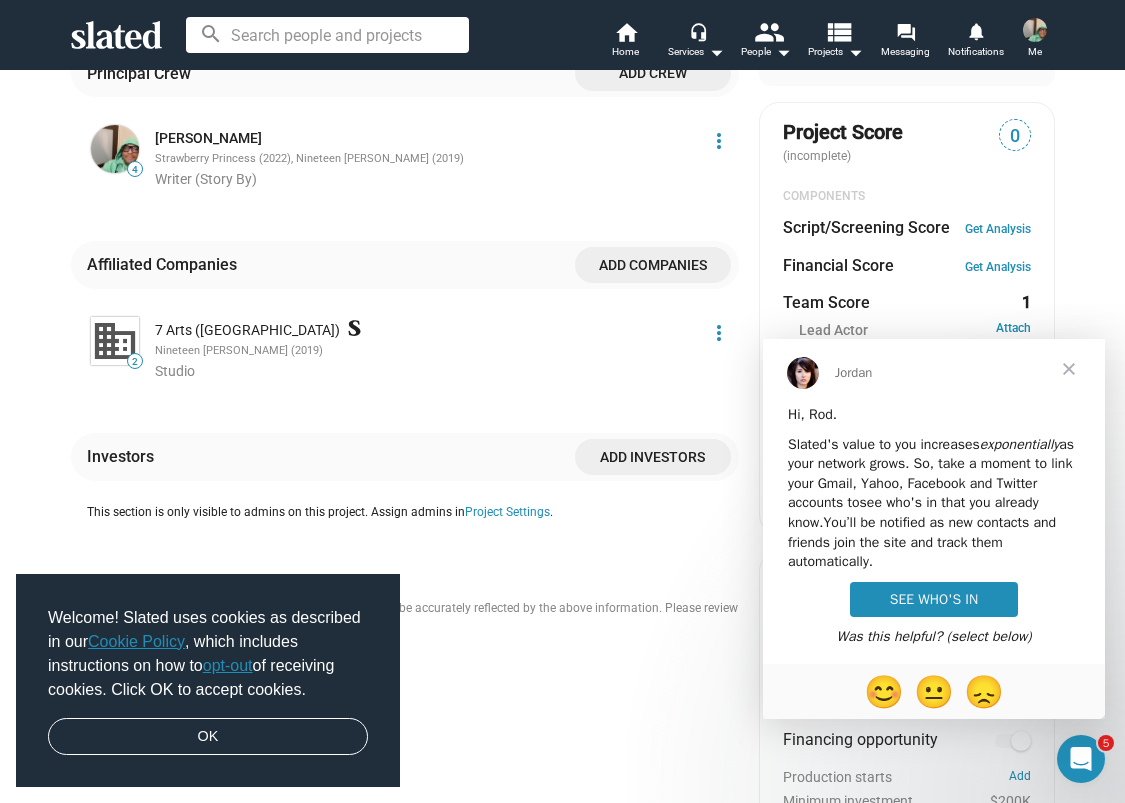 drag, startPoint x: 1059, startPoint y: 379, endPoint x: 1059, endPoint y: 391, distance: 12 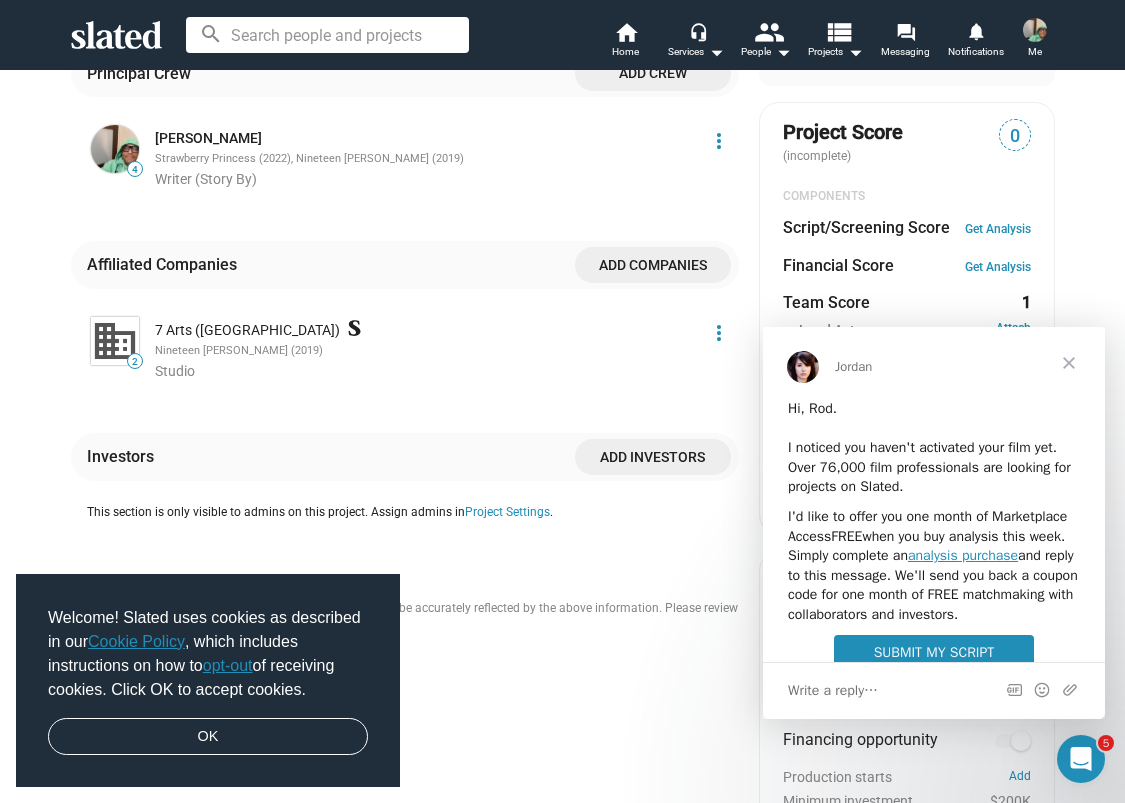 click at bounding box center (1069, 363) 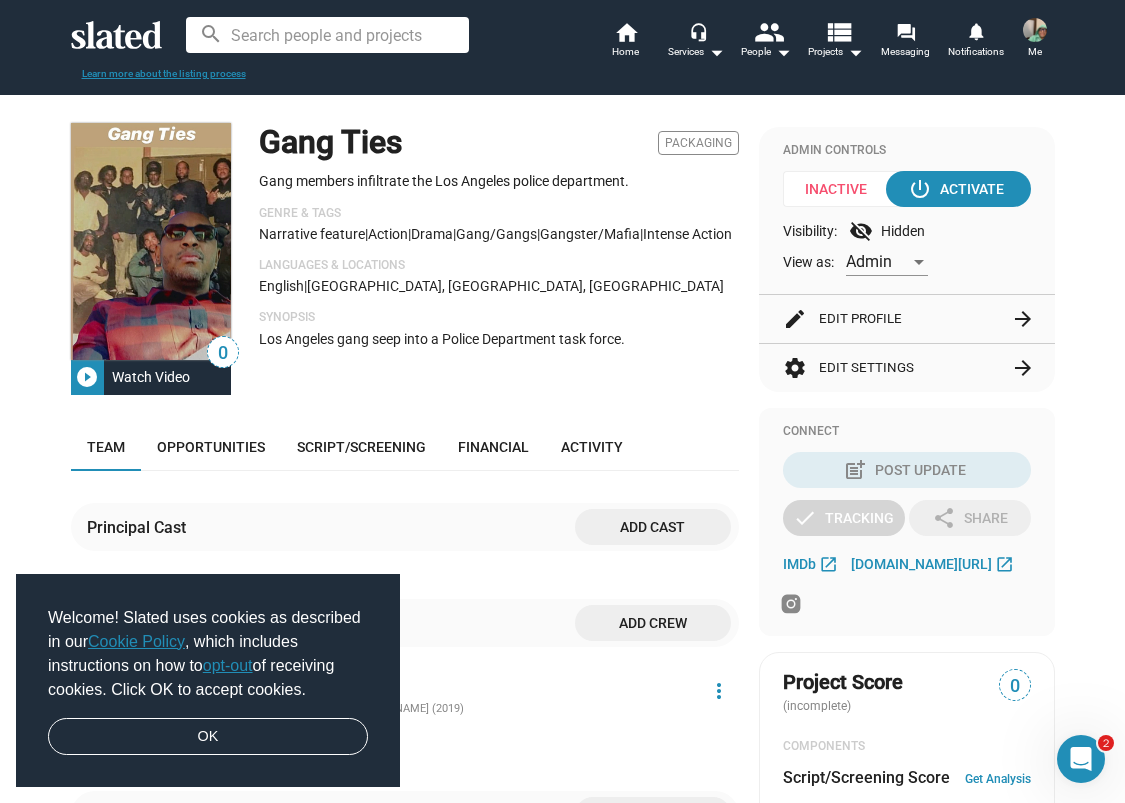 scroll, scrollTop: 134, scrollLeft: 0, axis: vertical 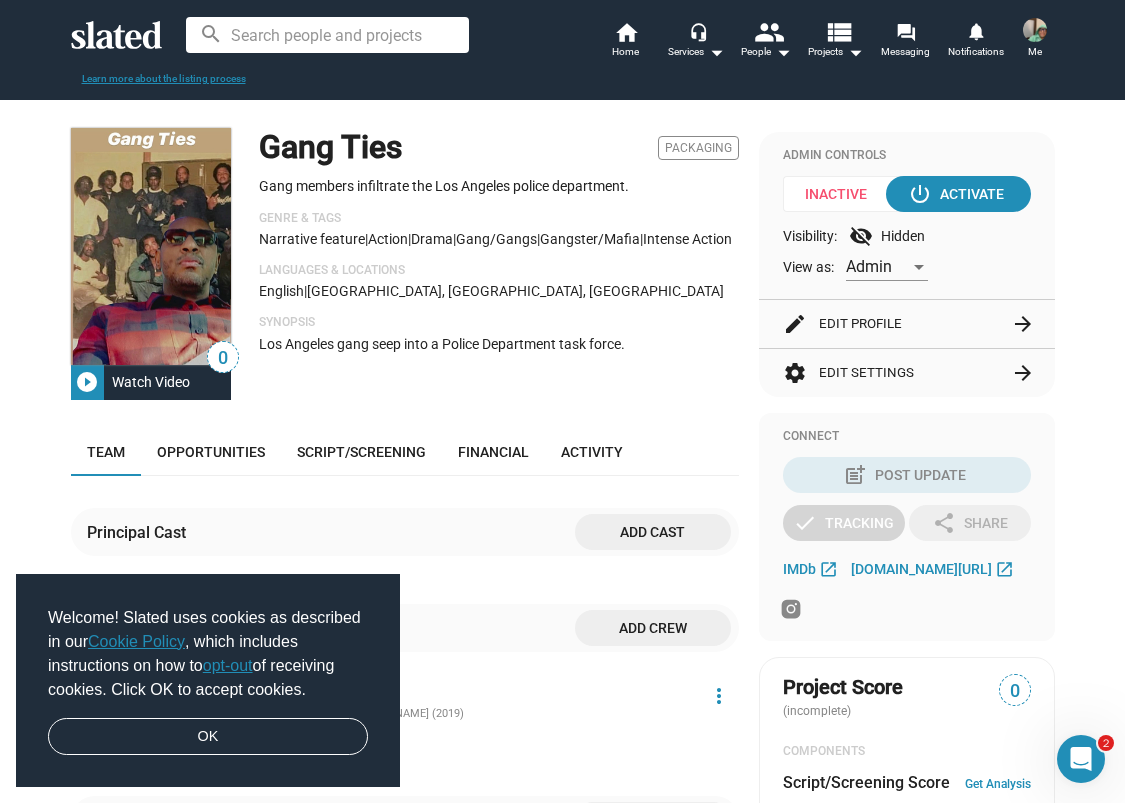 click on "edit  Edit Profile  arrow_forward" 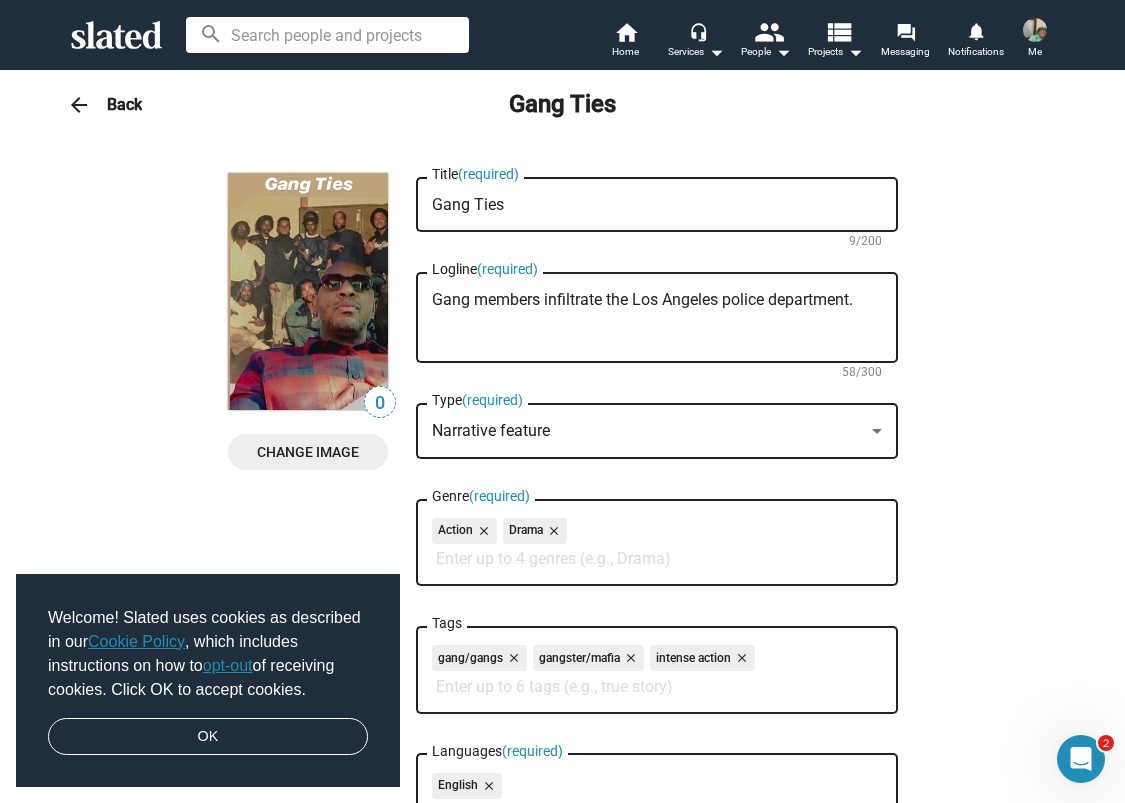 scroll, scrollTop: 131, scrollLeft: 0, axis: vertical 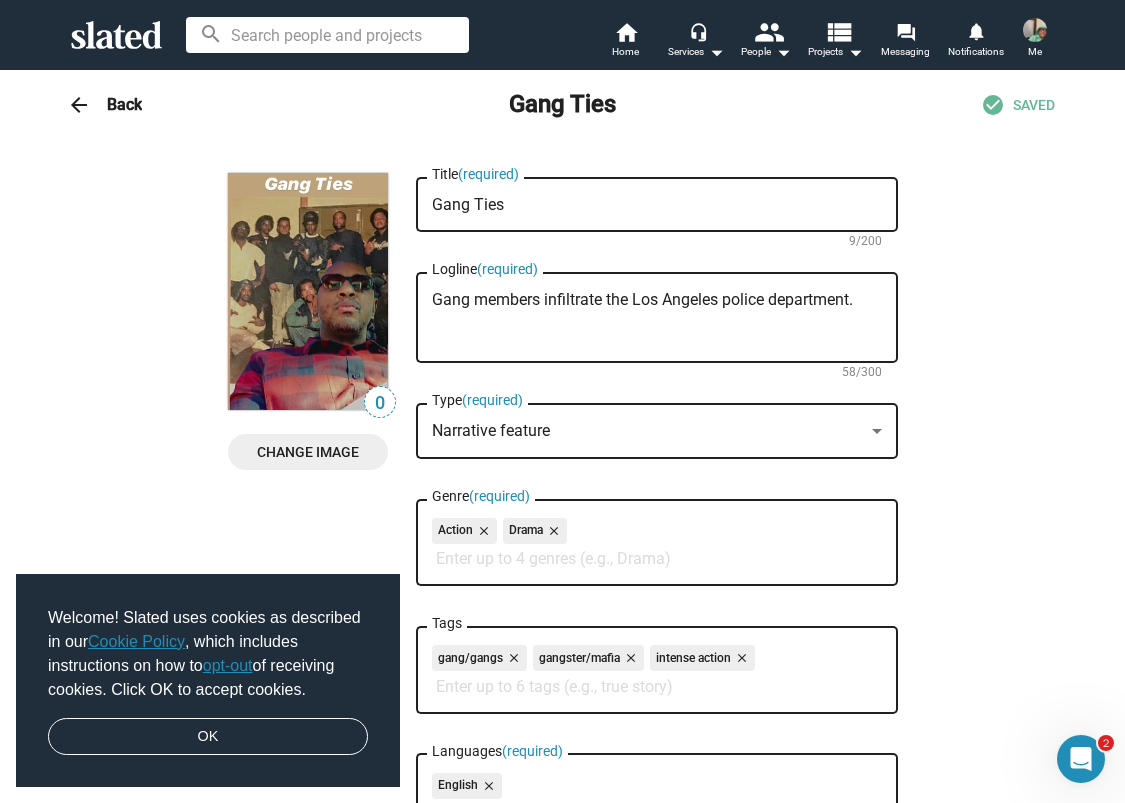 click on "Back" at bounding box center [124, 104] 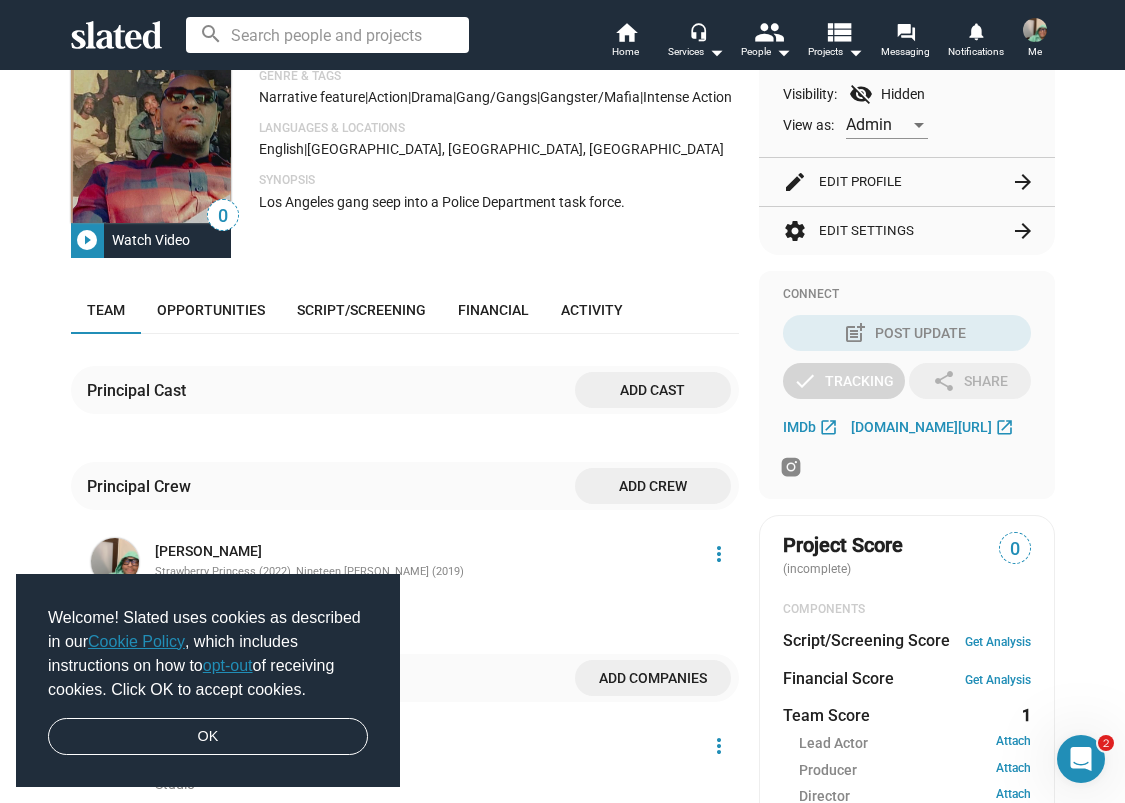 scroll, scrollTop: 270, scrollLeft: 0, axis: vertical 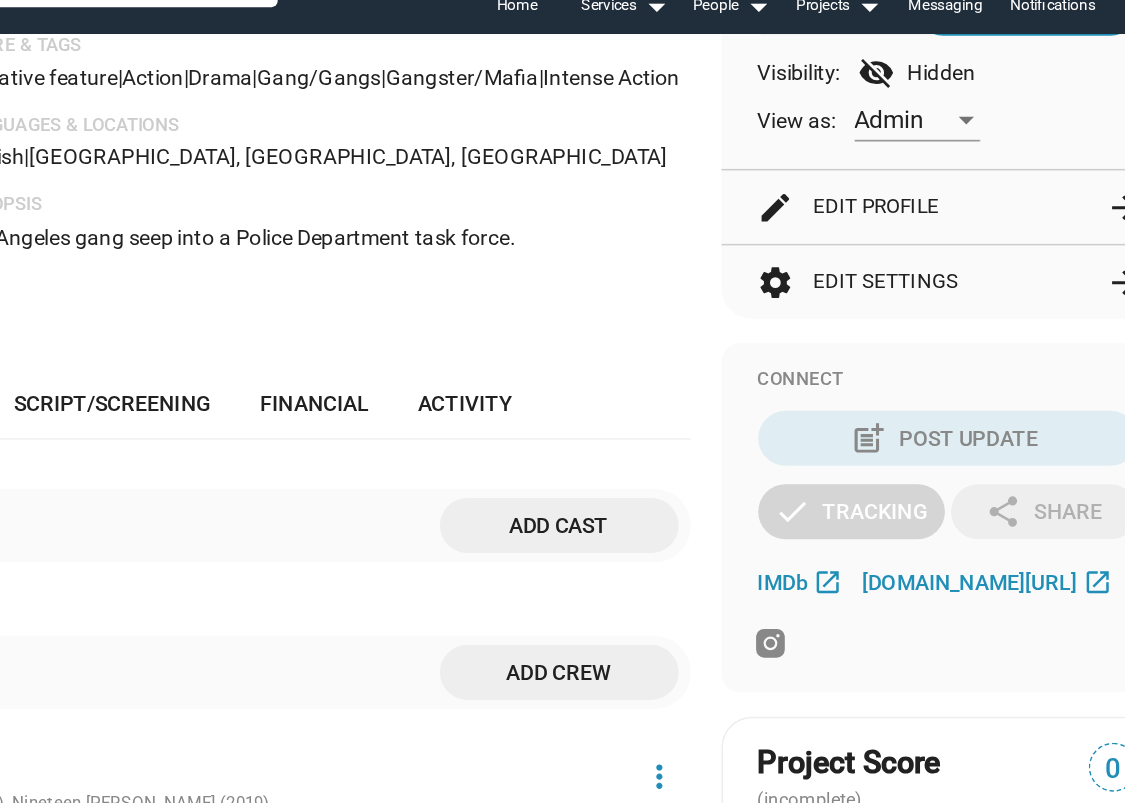 click on "settings  Edit Settings  arrow_forward" 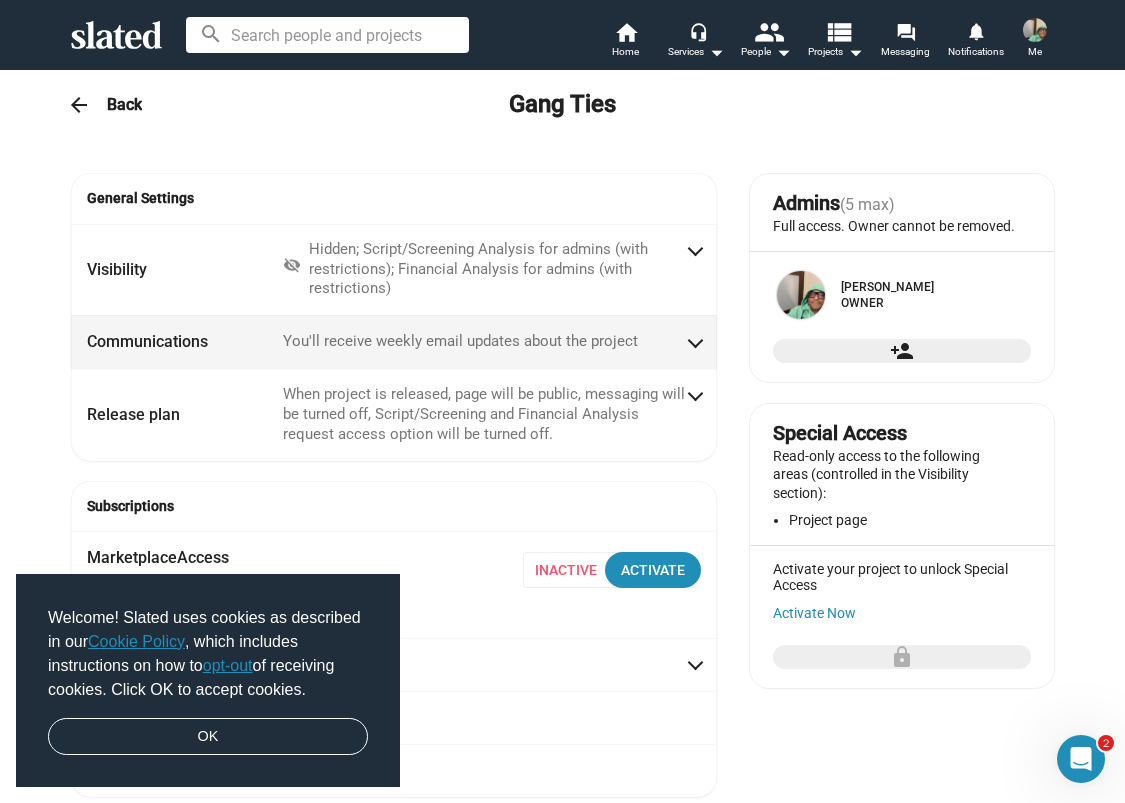 scroll, scrollTop: 0, scrollLeft: 0, axis: both 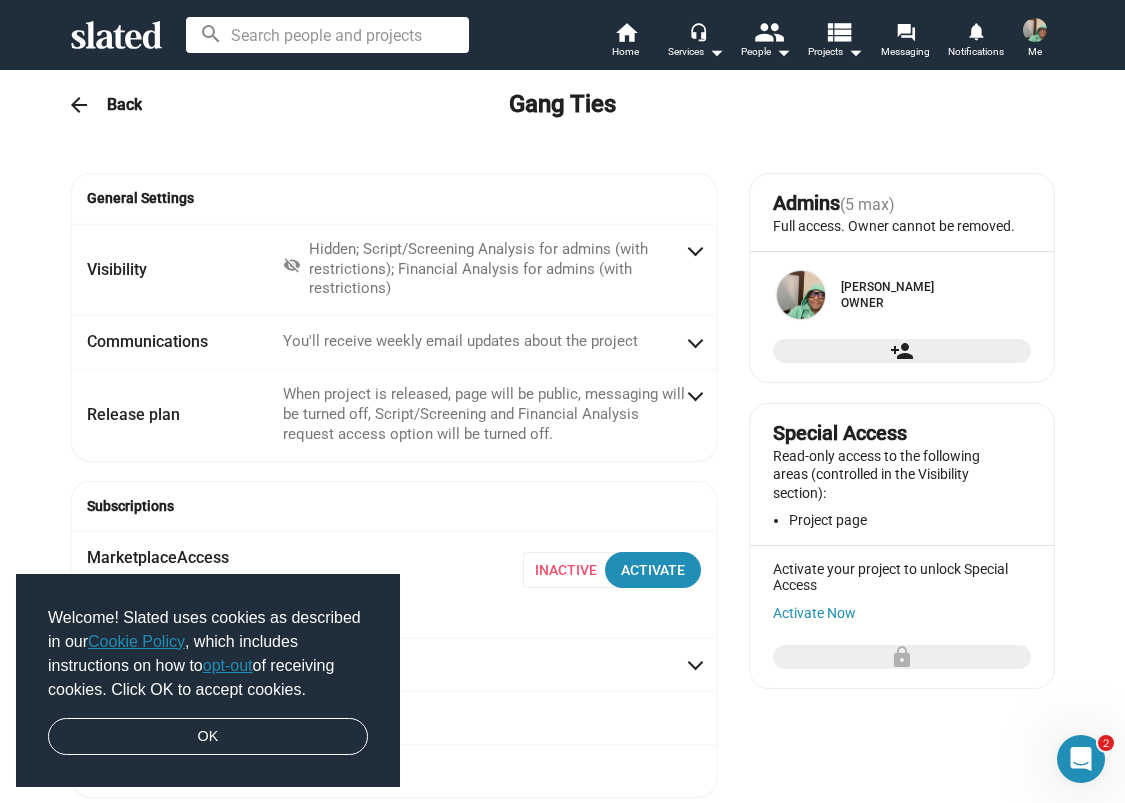 click at bounding box center (1035, 30) 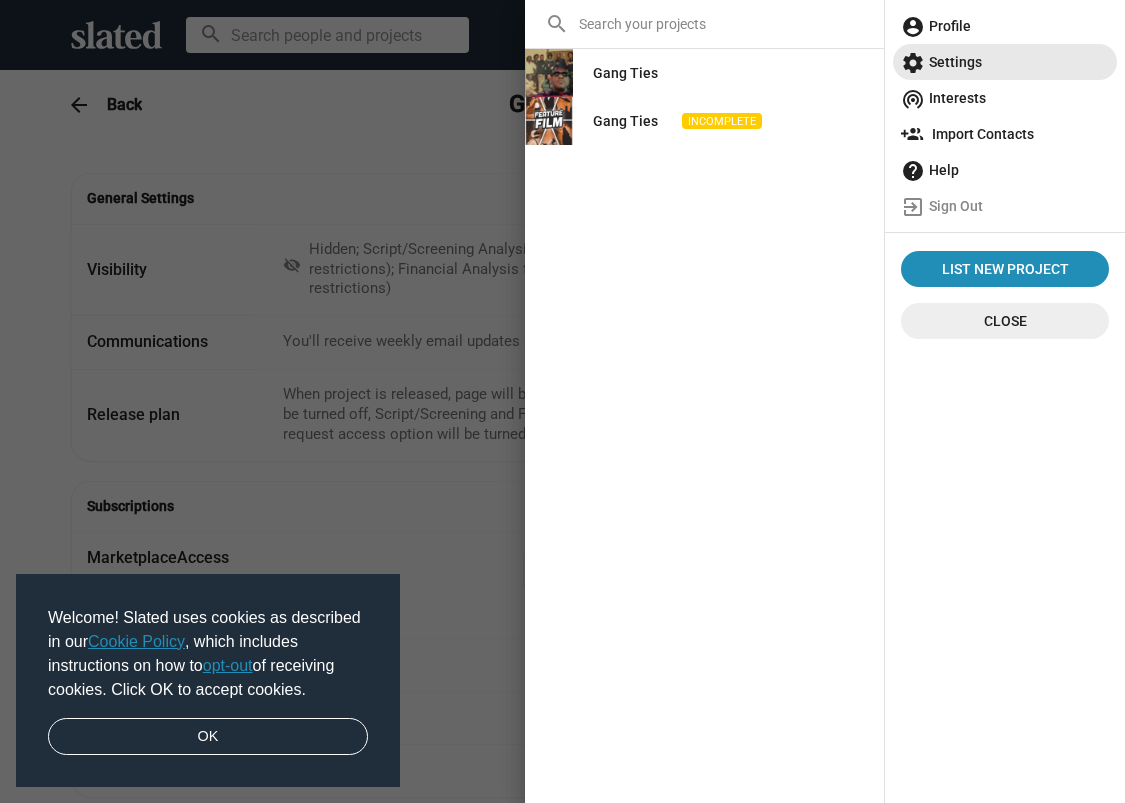 click on "settings  Settings" 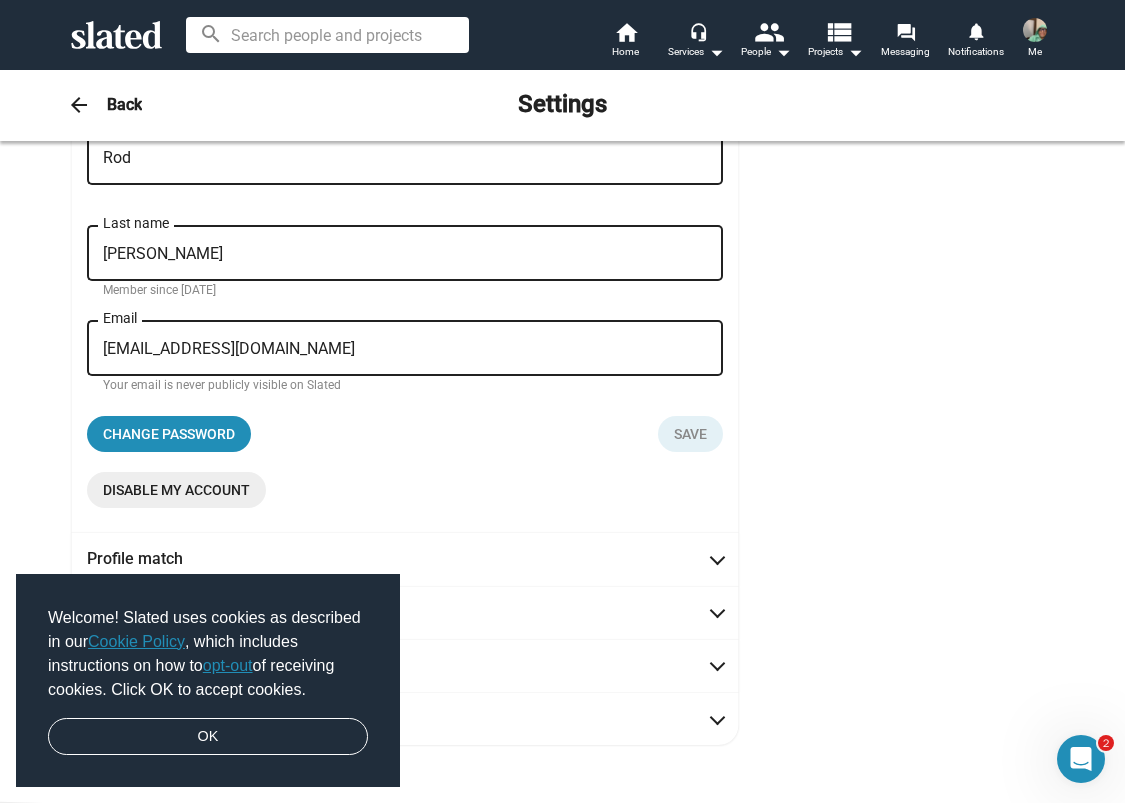 scroll, scrollTop: 117, scrollLeft: 0, axis: vertical 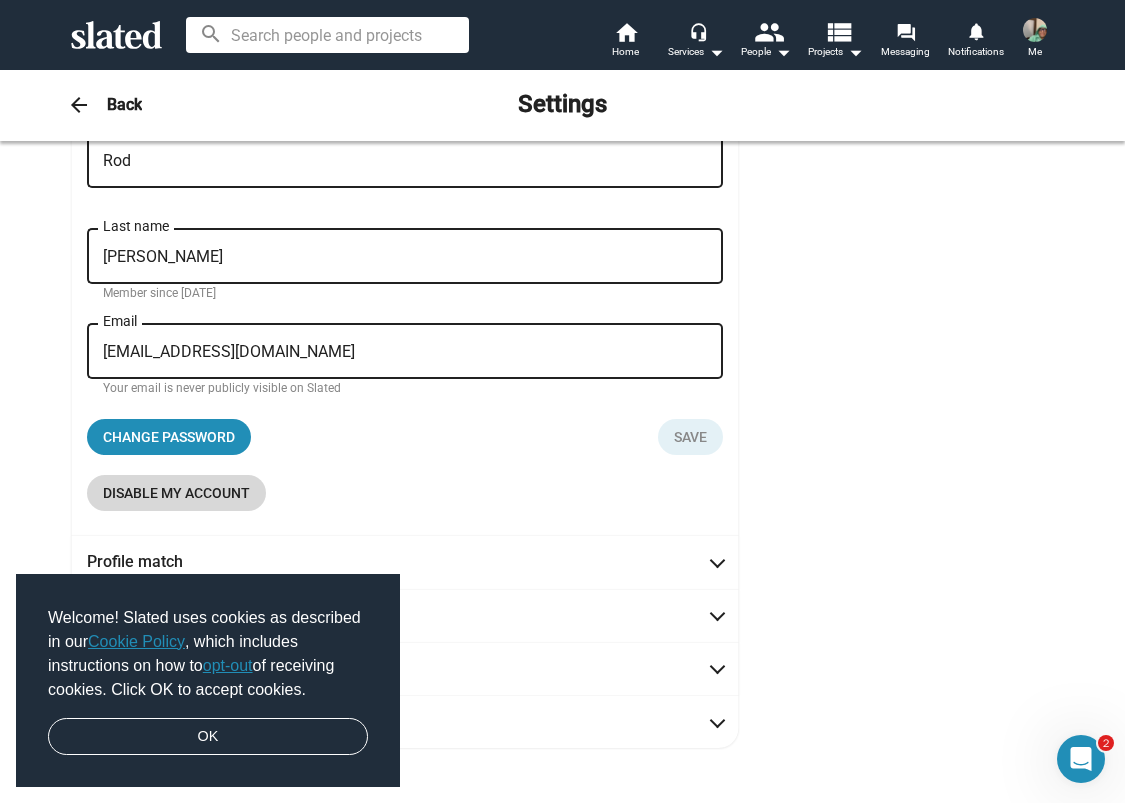 click on "Disable my account" 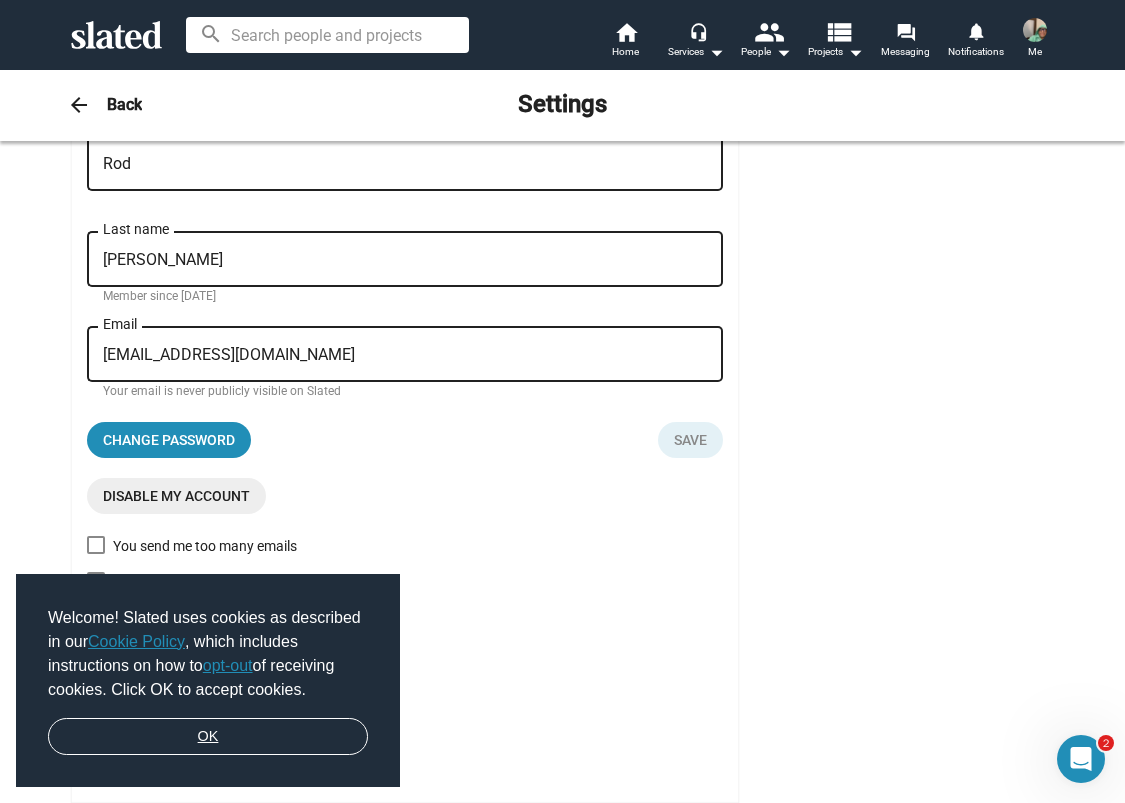 click on "OK" at bounding box center (208, 737) 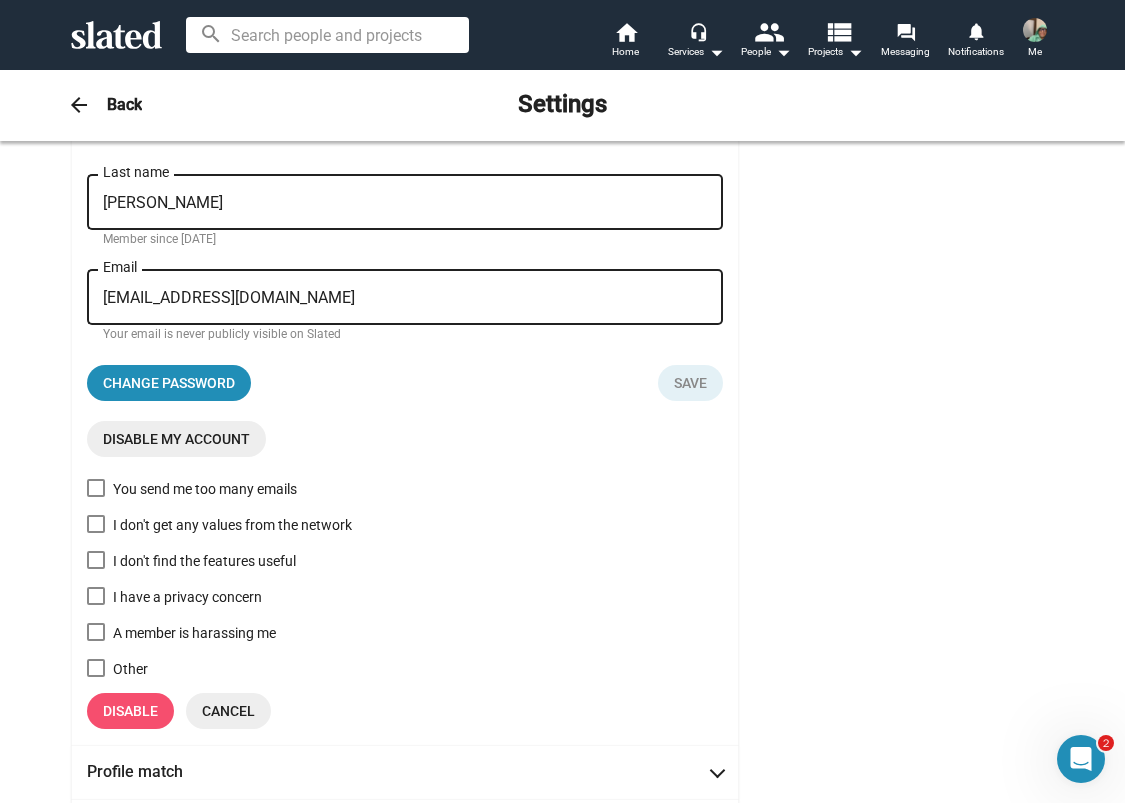 scroll, scrollTop: 174, scrollLeft: 0, axis: vertical 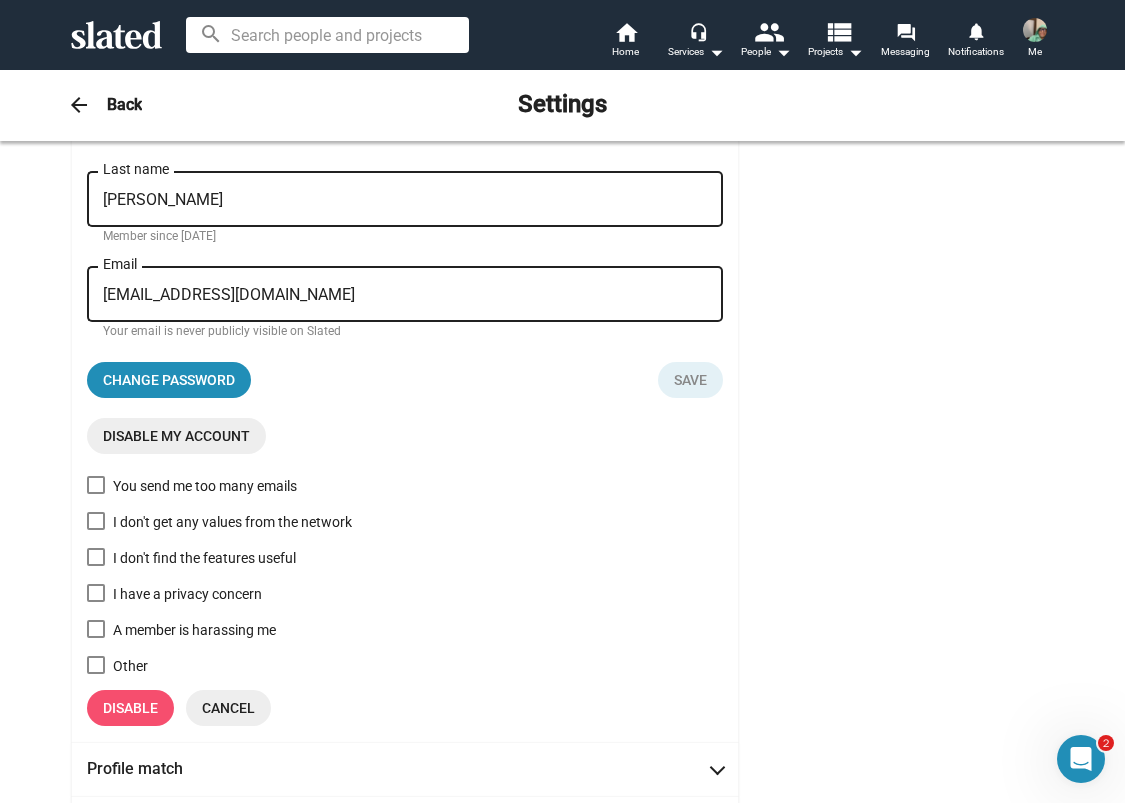 click at bounding box center (96, 521) 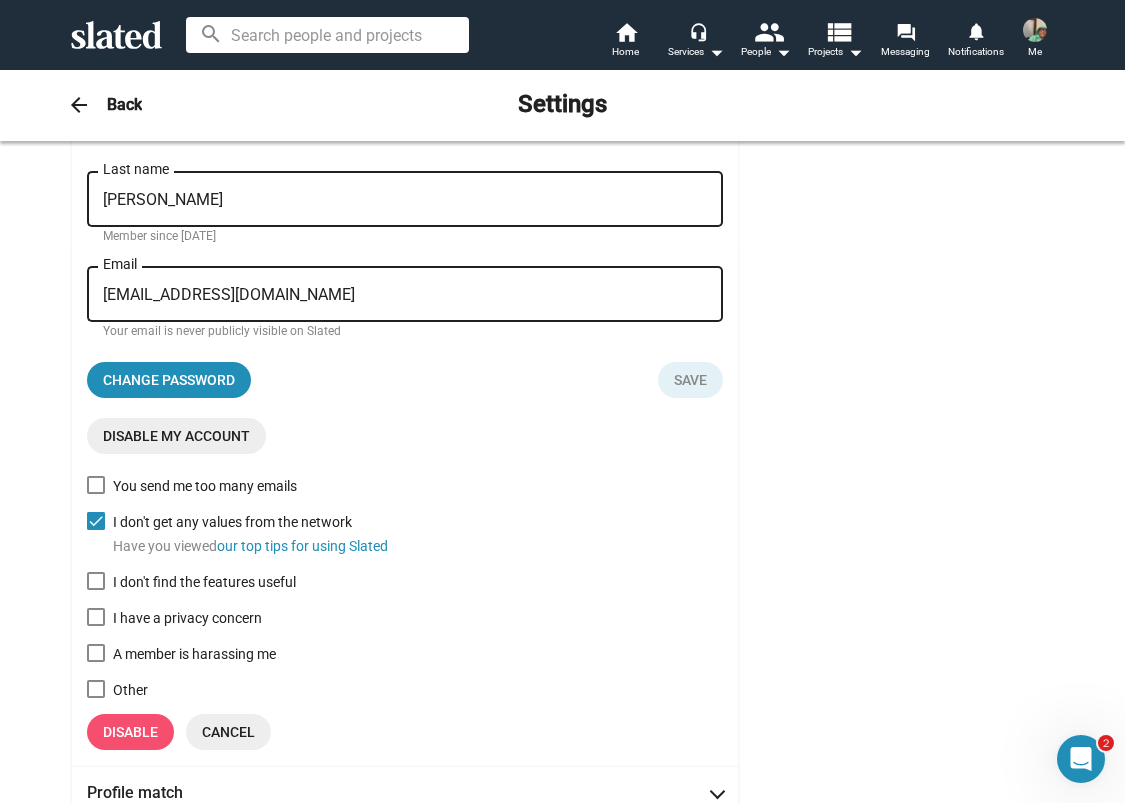 click on "Disable" 